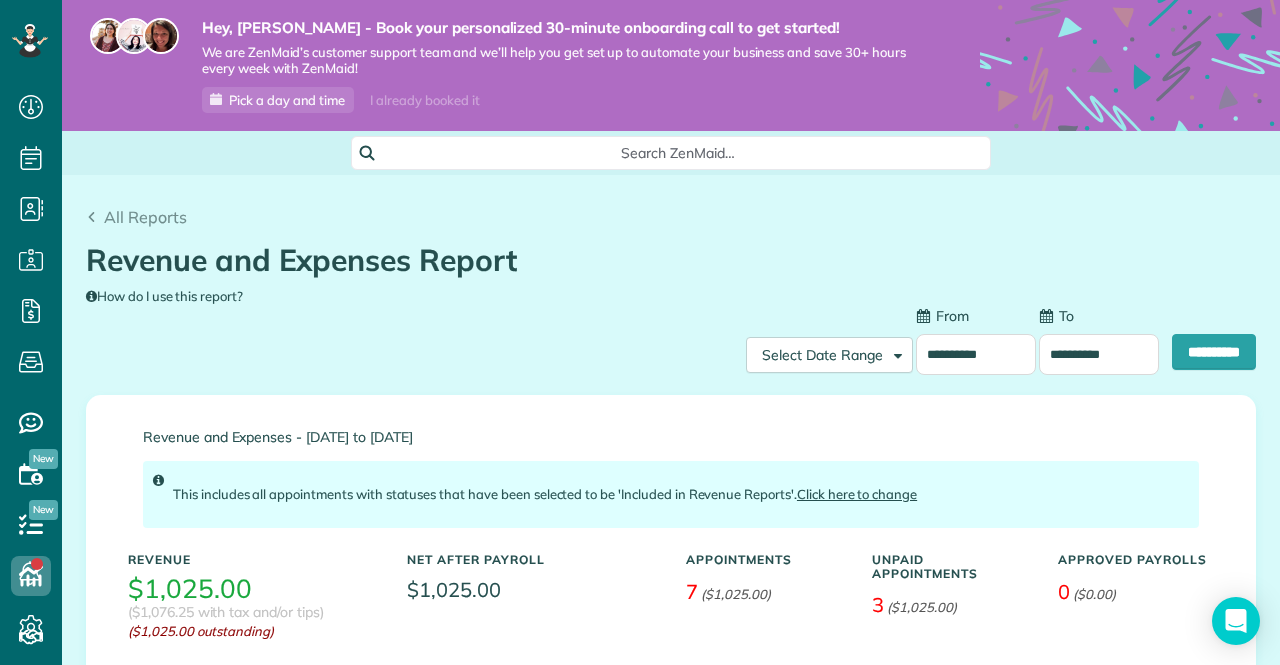scroll, scrollTop: 0, scrollLeft: 0, axis: both 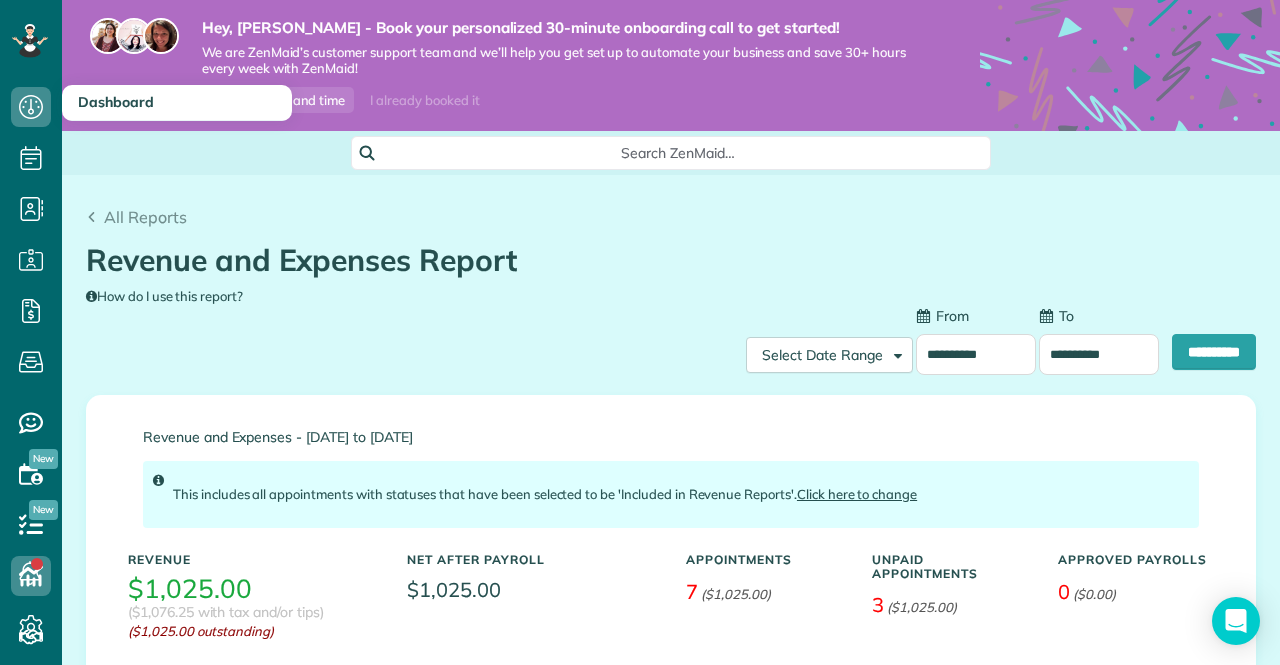 click on "Dashboard" at bounding box center [177, 103] 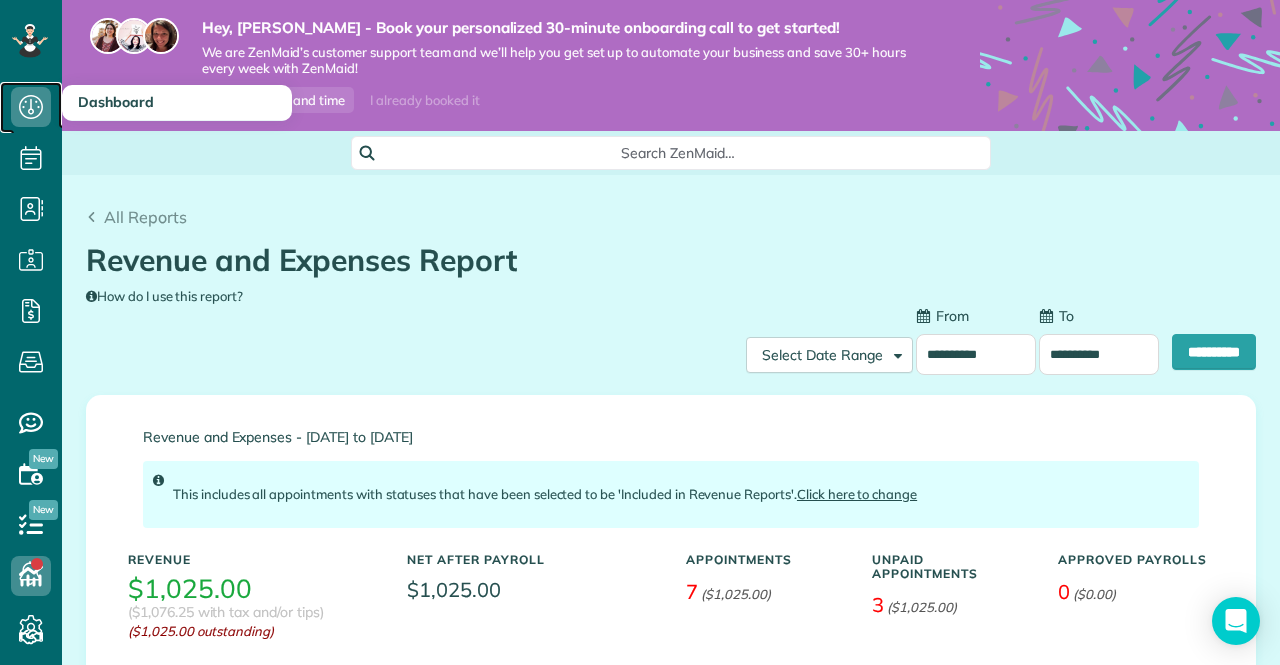 click 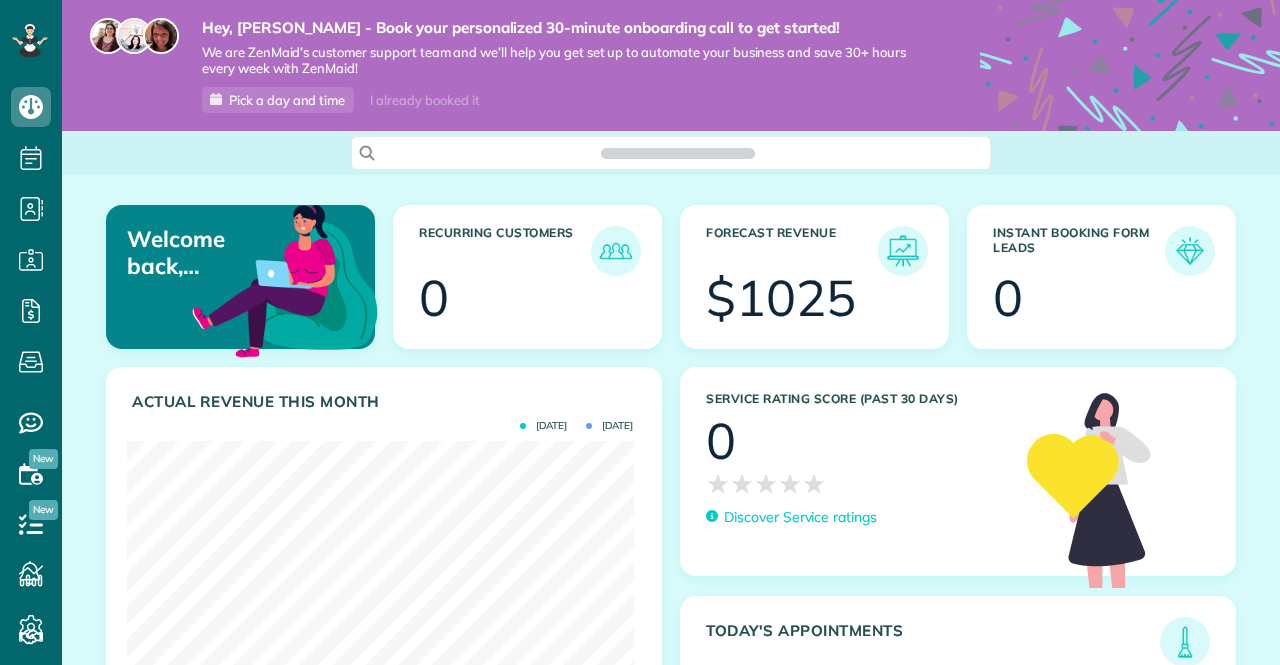 scroll, scrollTop: 0, scrollLeft: 0, axis: both 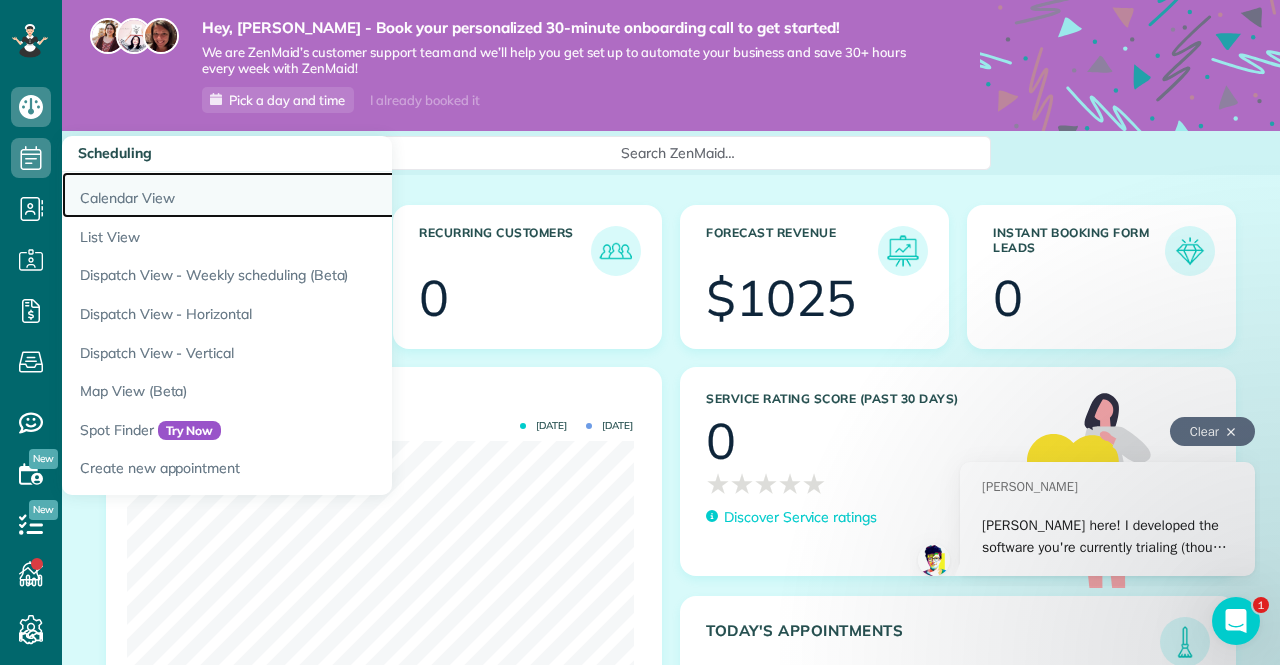 click on "Calendar View" at bounding box center (312, 195) 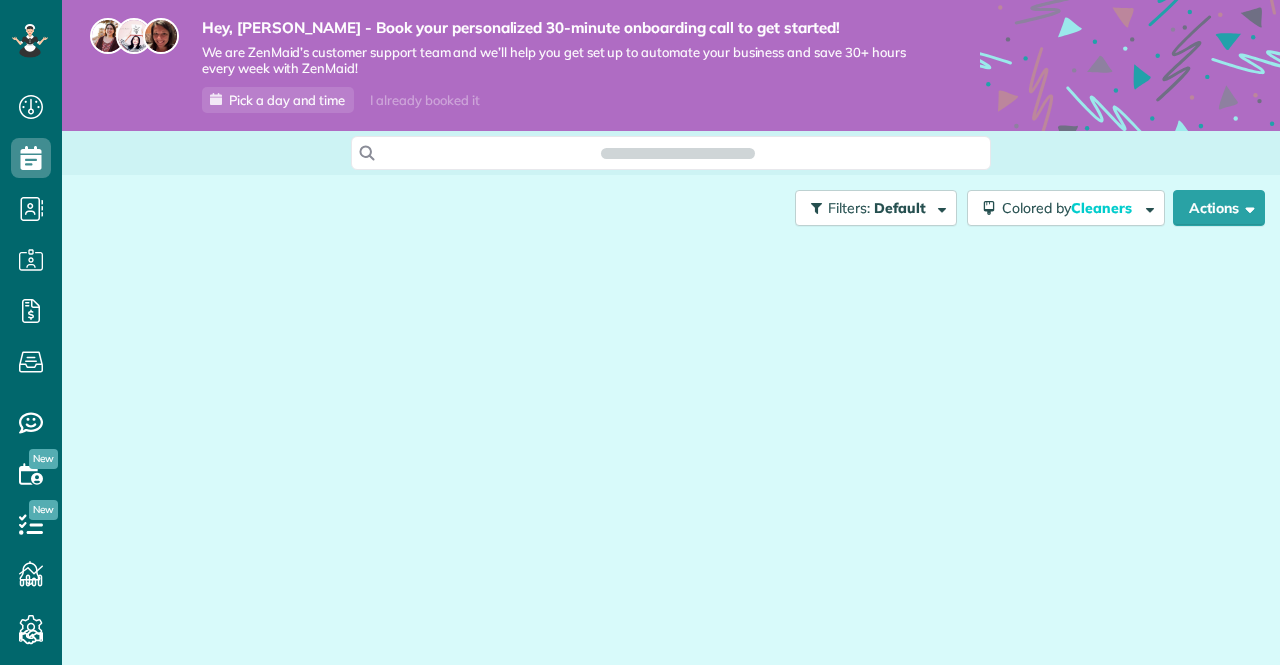 scroll, scrollTop: 0, scrollLeft: 0, axis: both 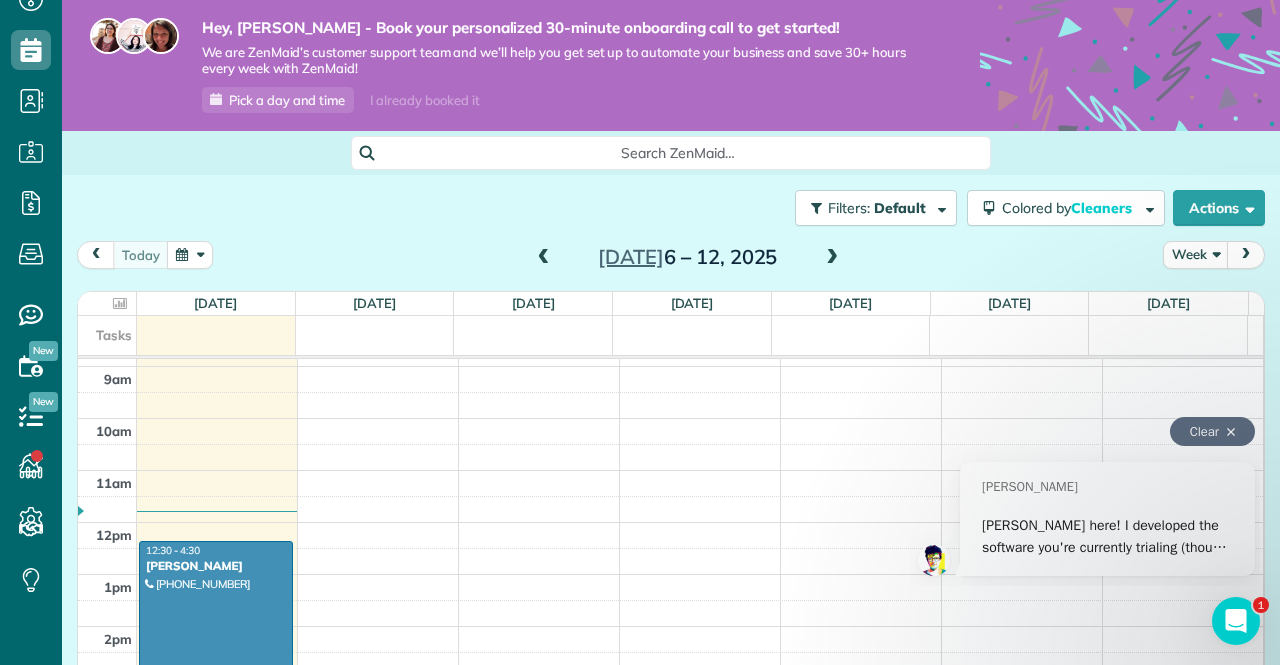 click at bounding box center (216, 643) 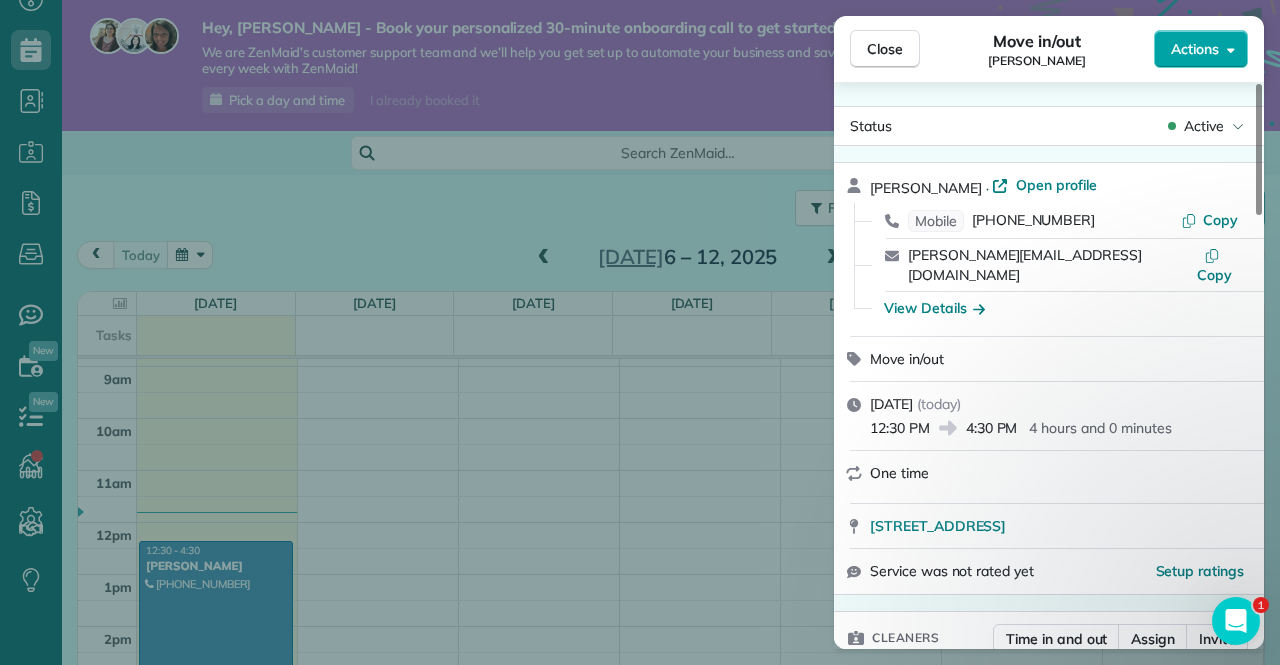 click on "Actions" at bounding box center [1201, 49] 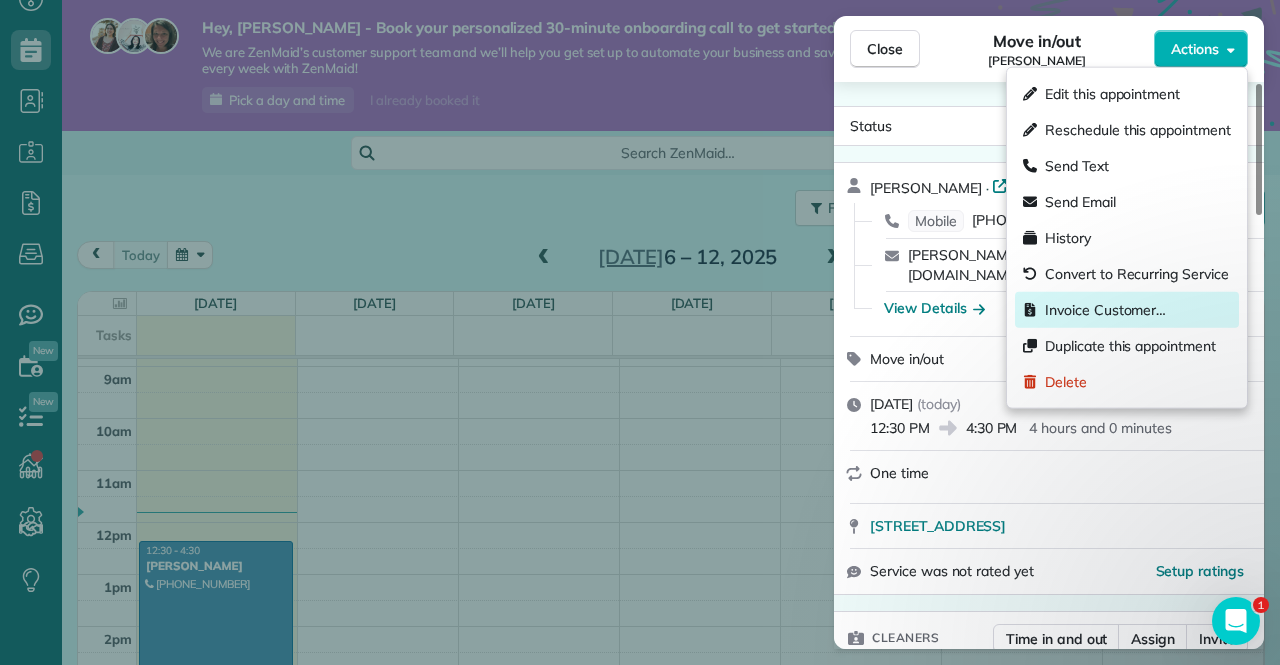 click on "Invoice Customer…" at bounding box center (1105, 310) 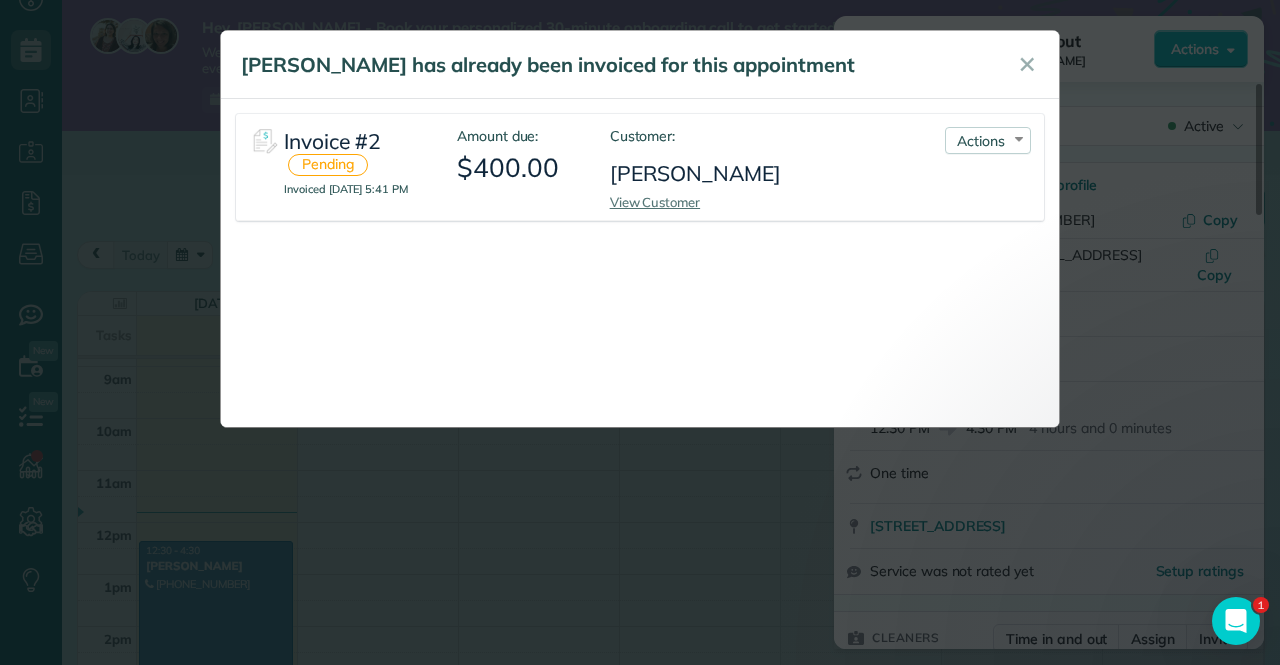 click on "Invoice #2
Pending" at bounding box center (355, 153) 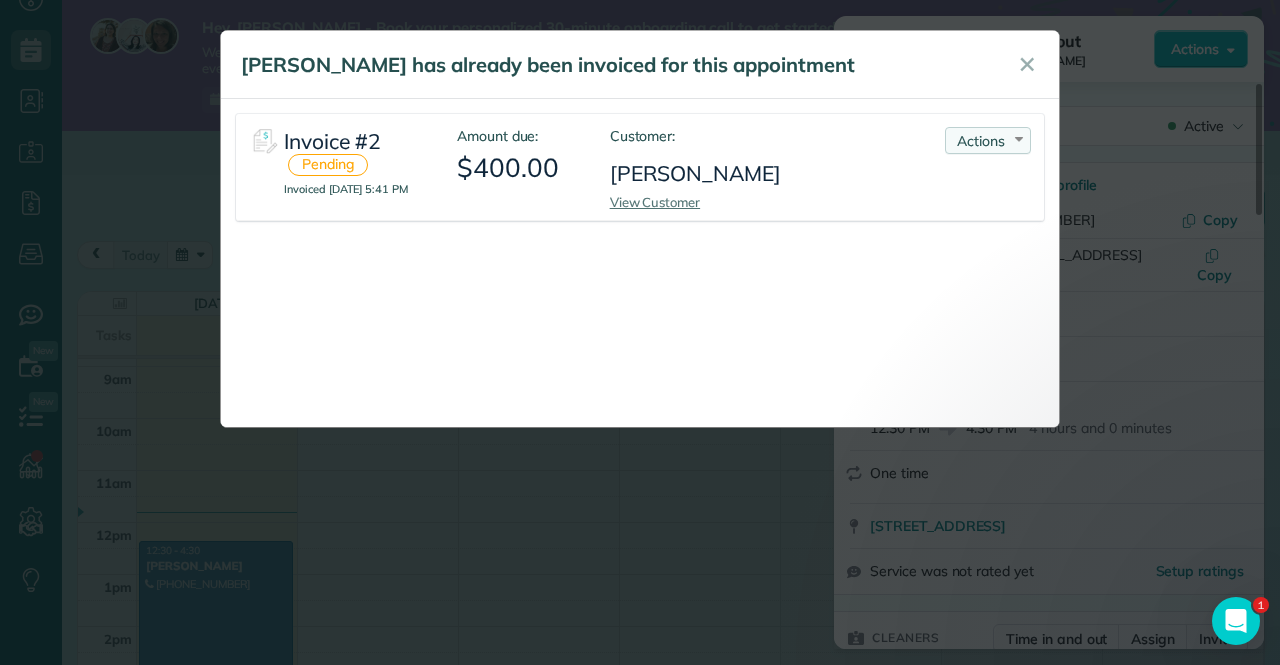 click on "Actions
Re-send Invoice...
View PDF
Mark as Paid
Void Invoice" at bounding box center (988, 140) 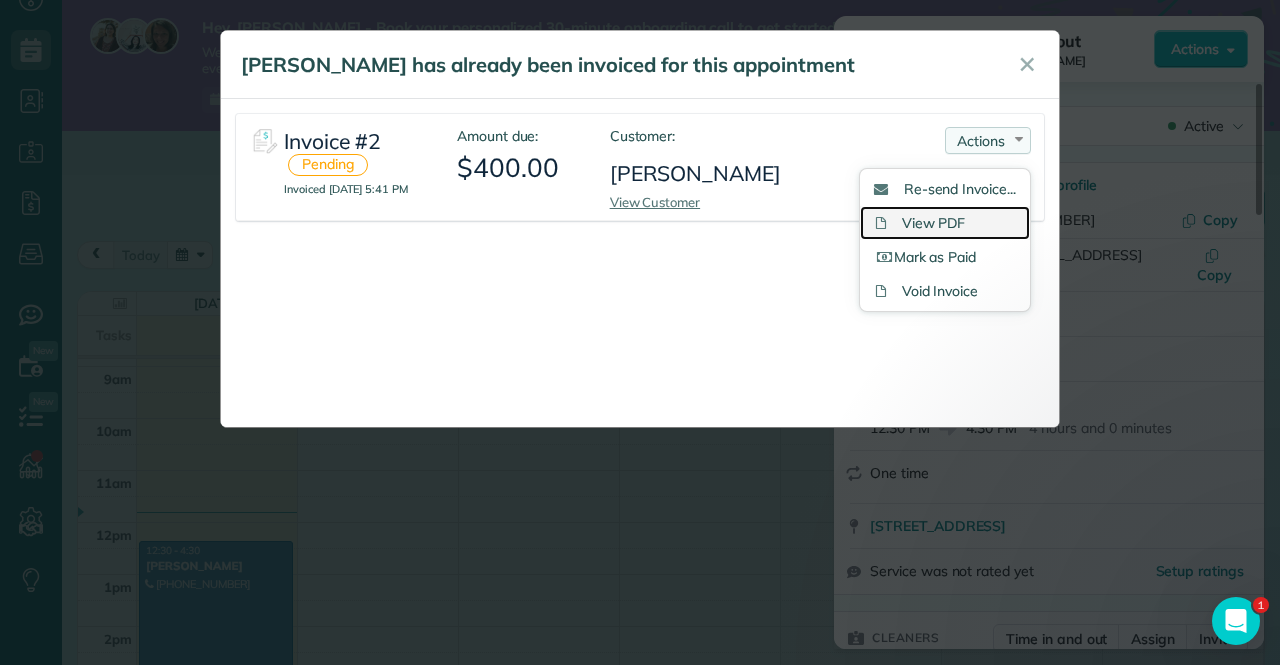 click on "View PDF" at bounding box center [945, 223] 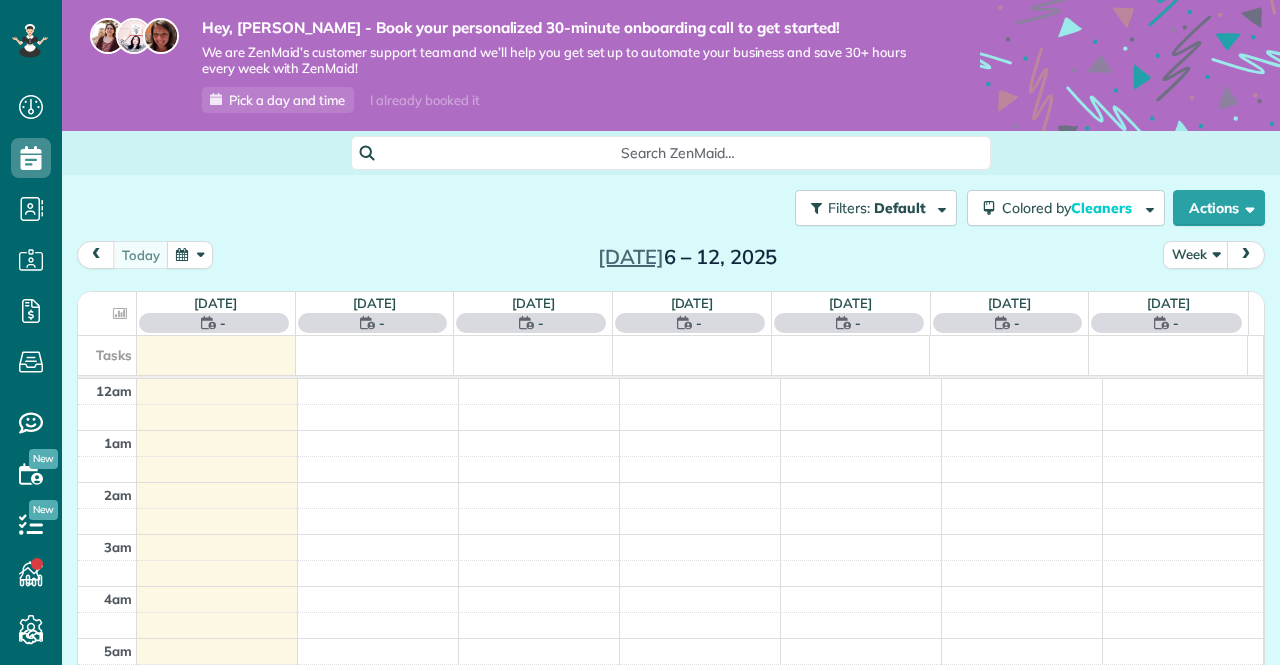 scroll, scrollTop: 0, scrollLeft: 0, axis: both 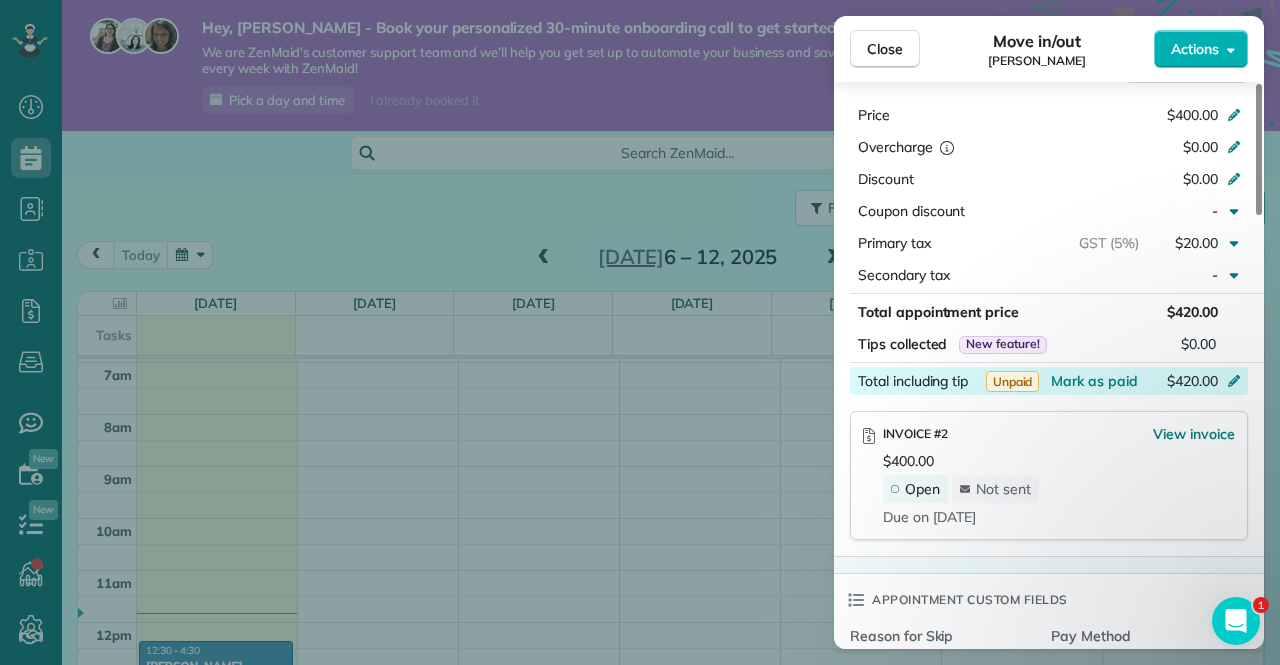 click 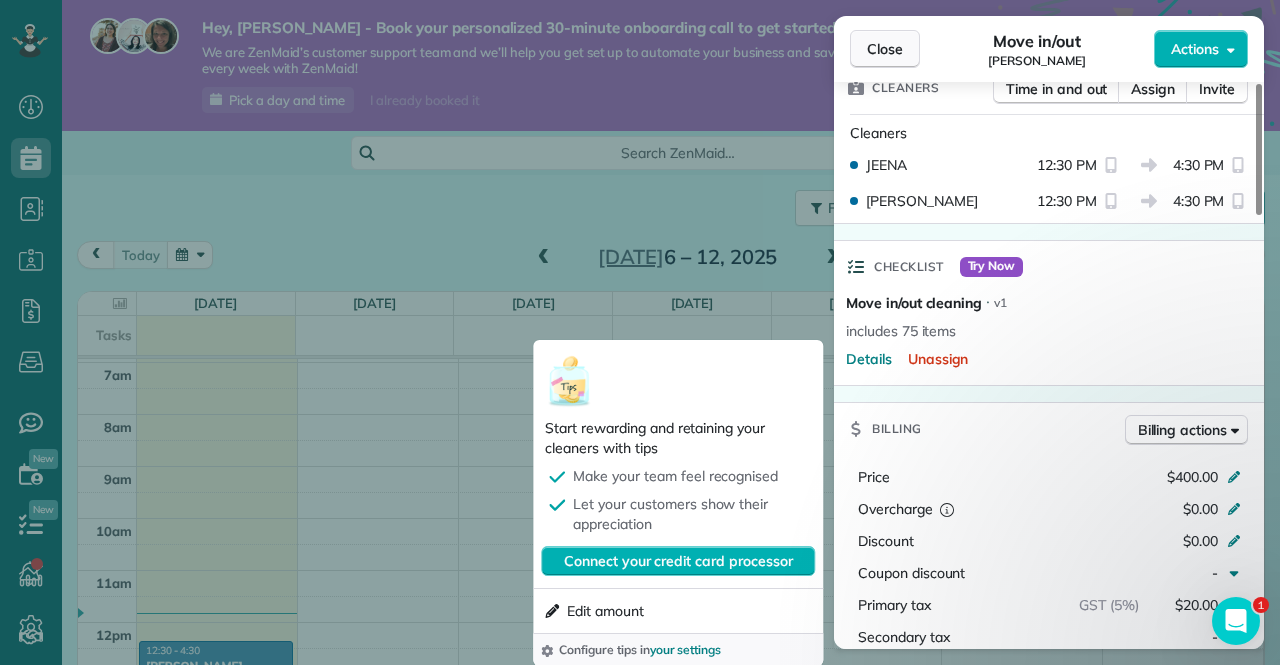 scroll, scrollTop: 412, scrollLeft: 0, axis: vertical 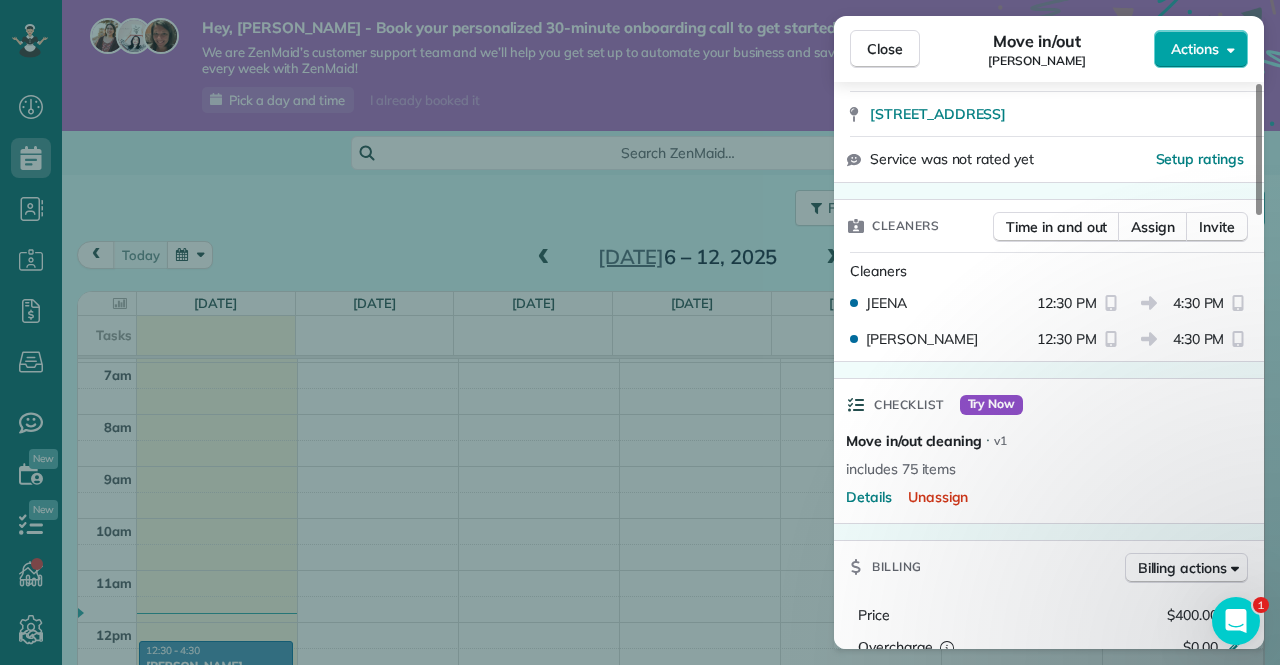 click on "Actions" at bounding box center [1201, 49] 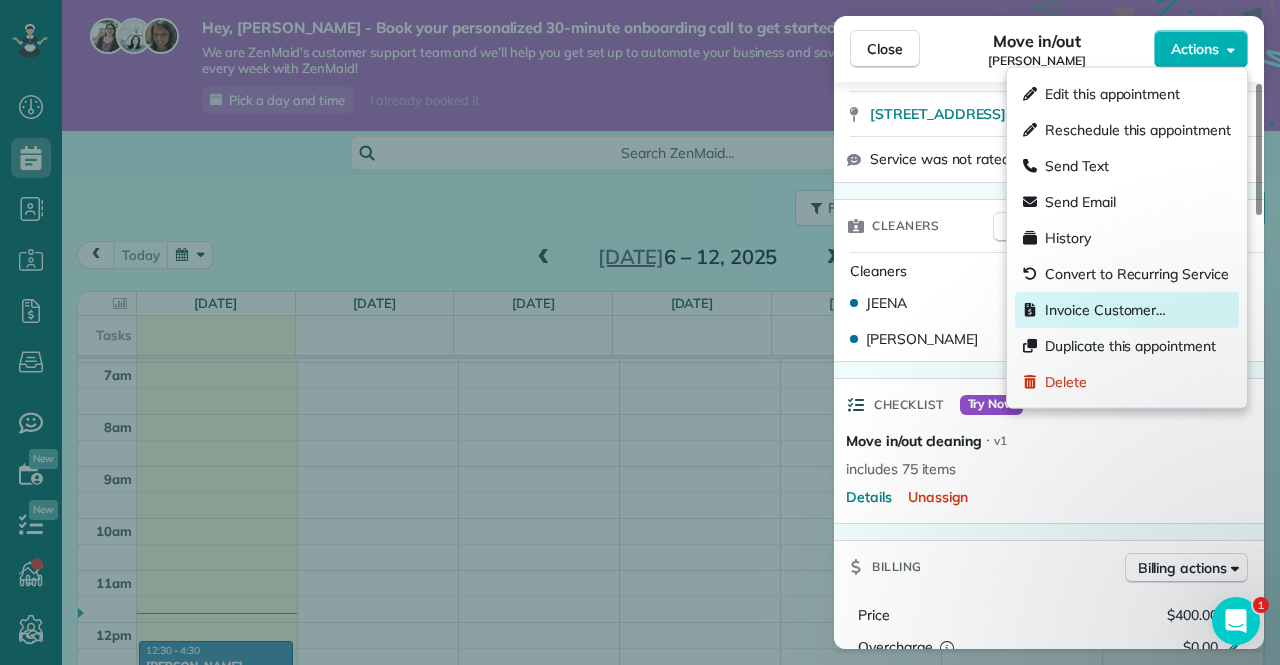 click on "Invoice Customer…" at bounding box center (1105, 310) 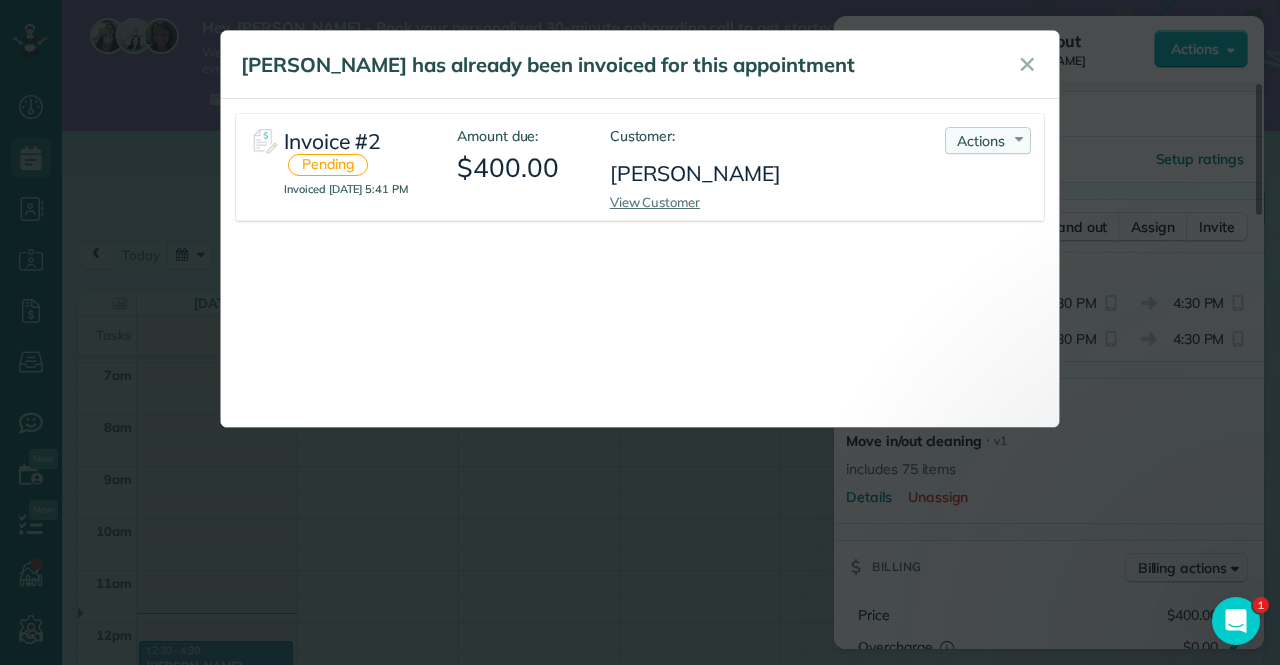 click on "Actions
Re-send Invoice...
View PDF
Mark as Paid
Void Invoice" at bounding box center [988, 140] 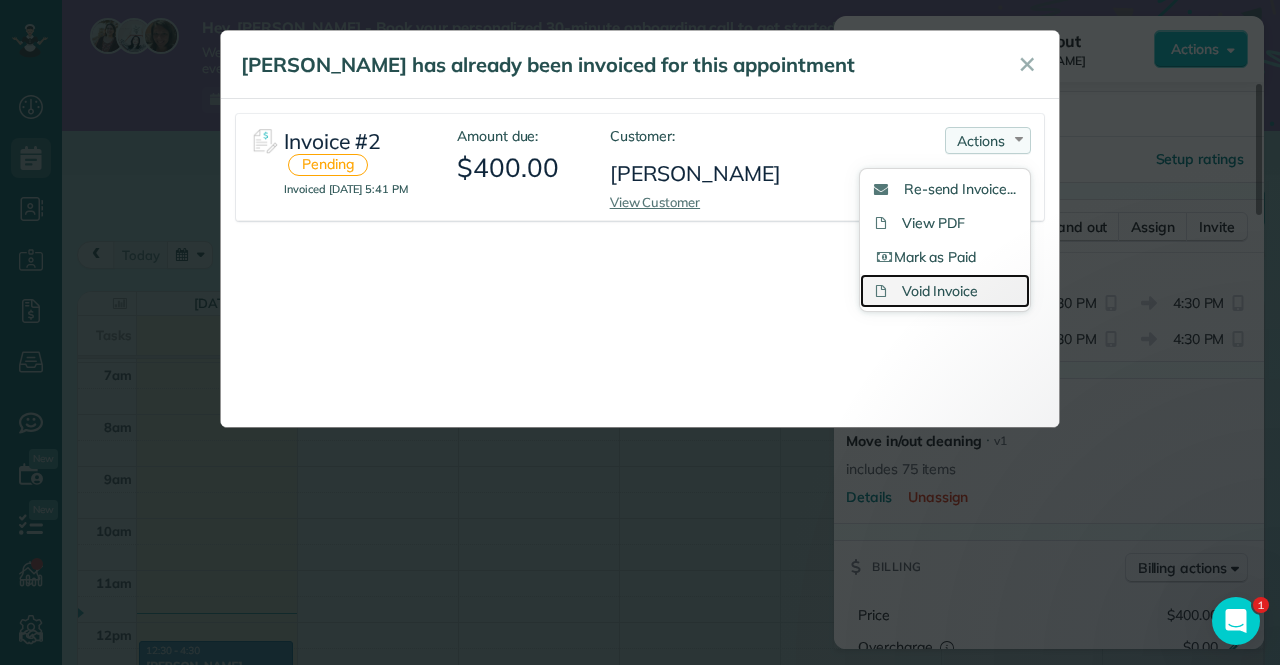 click on "Void Invoice" at bounding box center [945, 291] 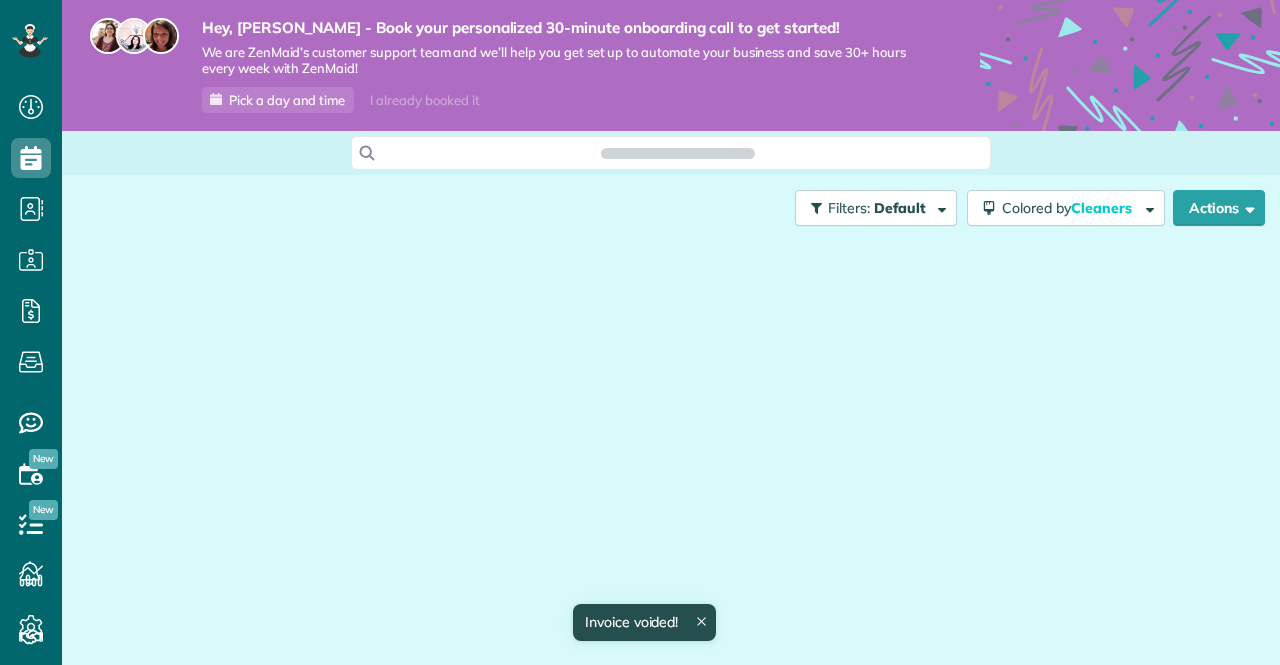 scroll, scrollTop: 0, scrollLeft: 0, axis: both 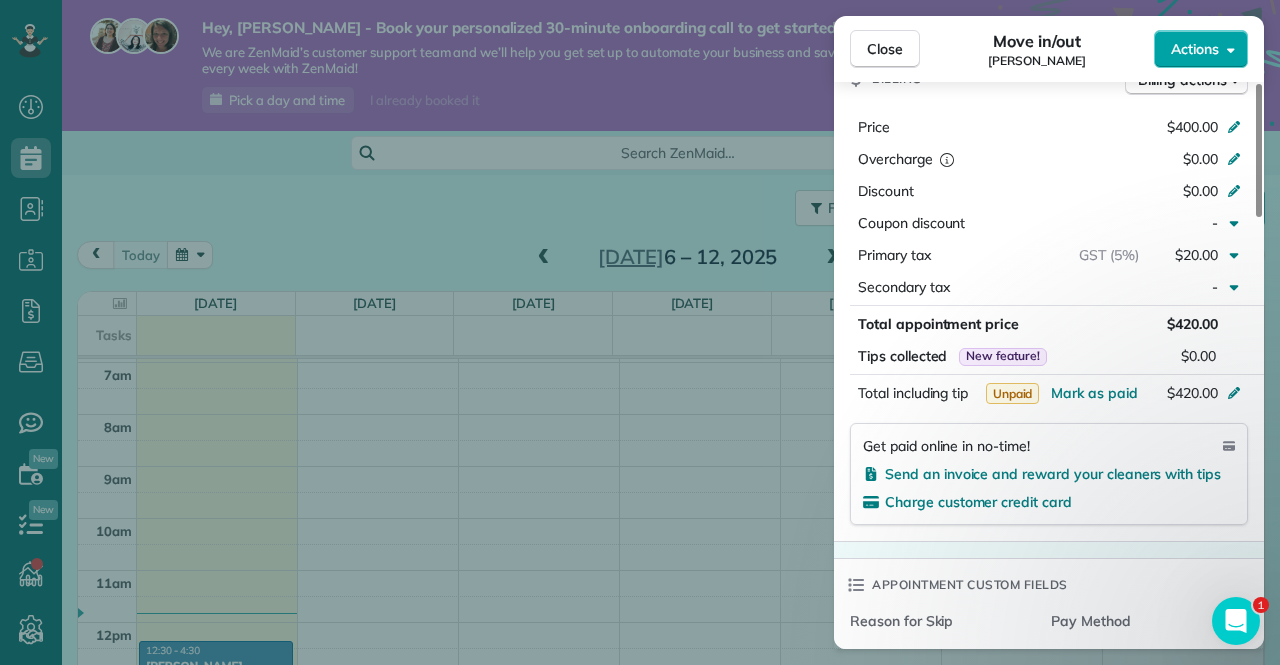 click on "Actions" at bounding box center (1201, 49) 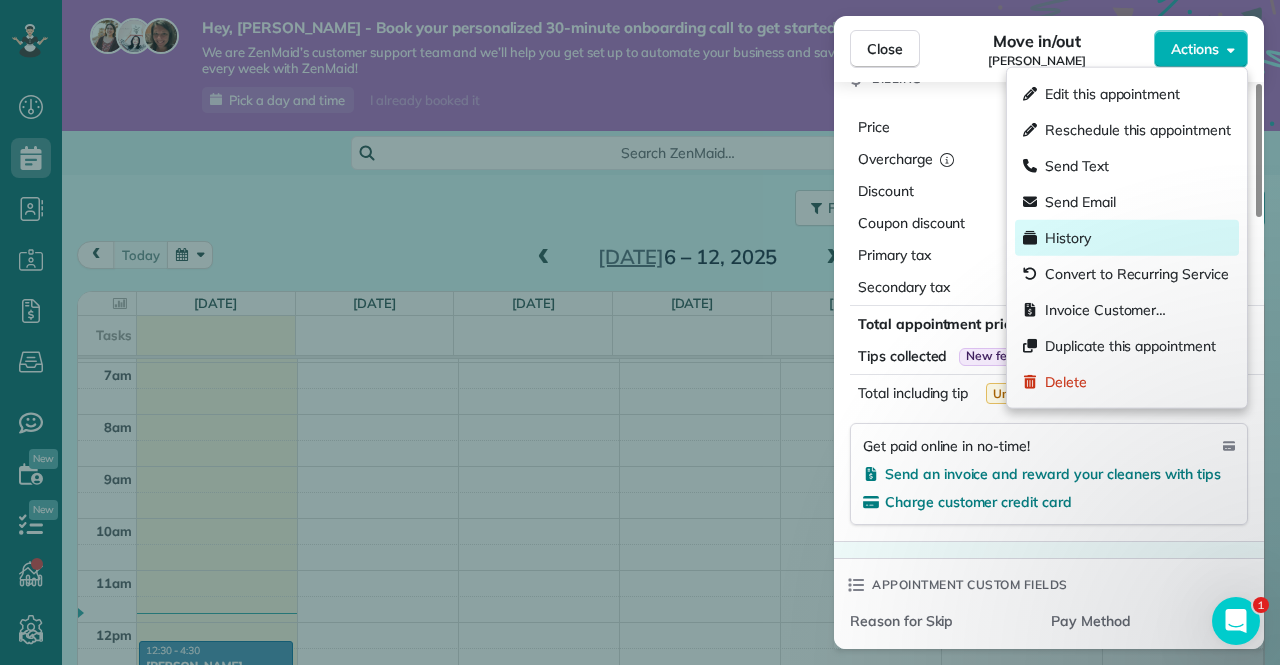 click on "History" at bounding box center (1127, 238) 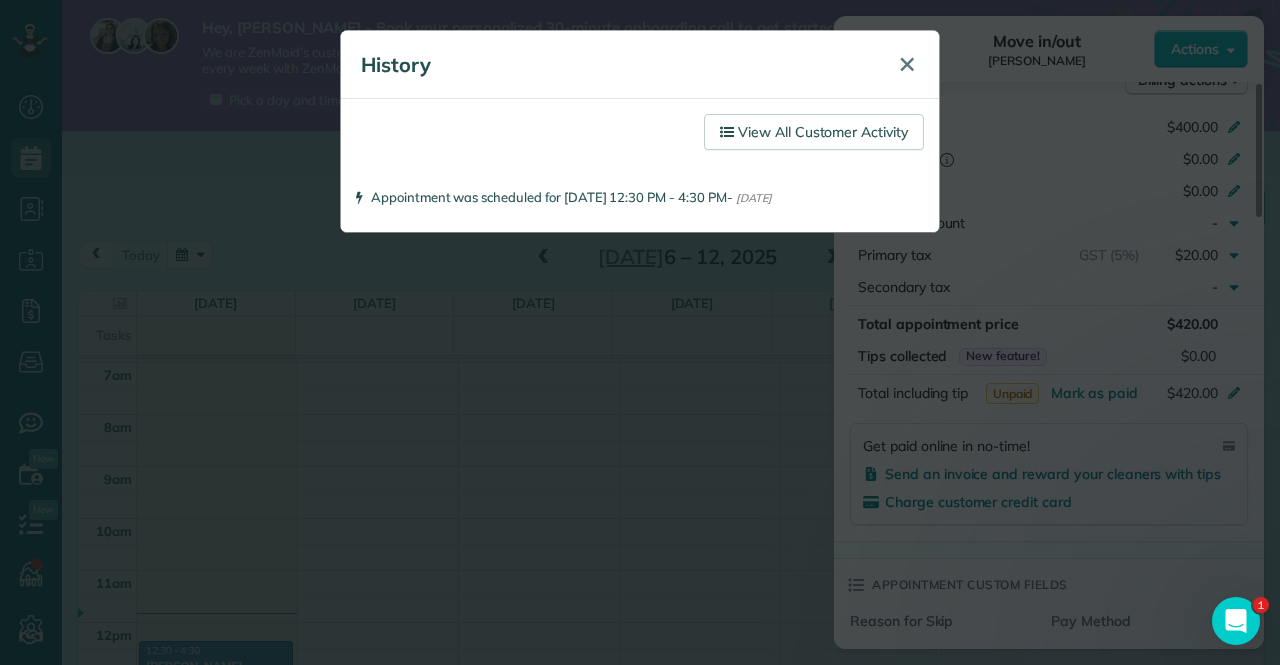 click on "✕" at bounding box center (907, 64) 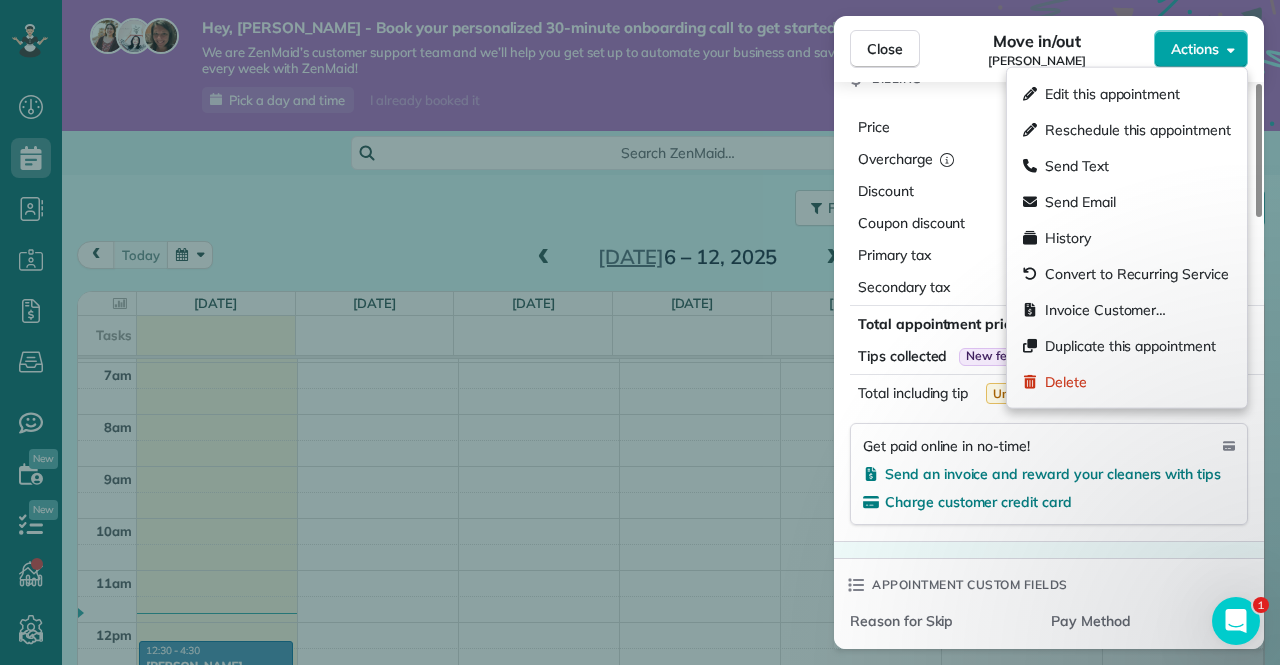 click 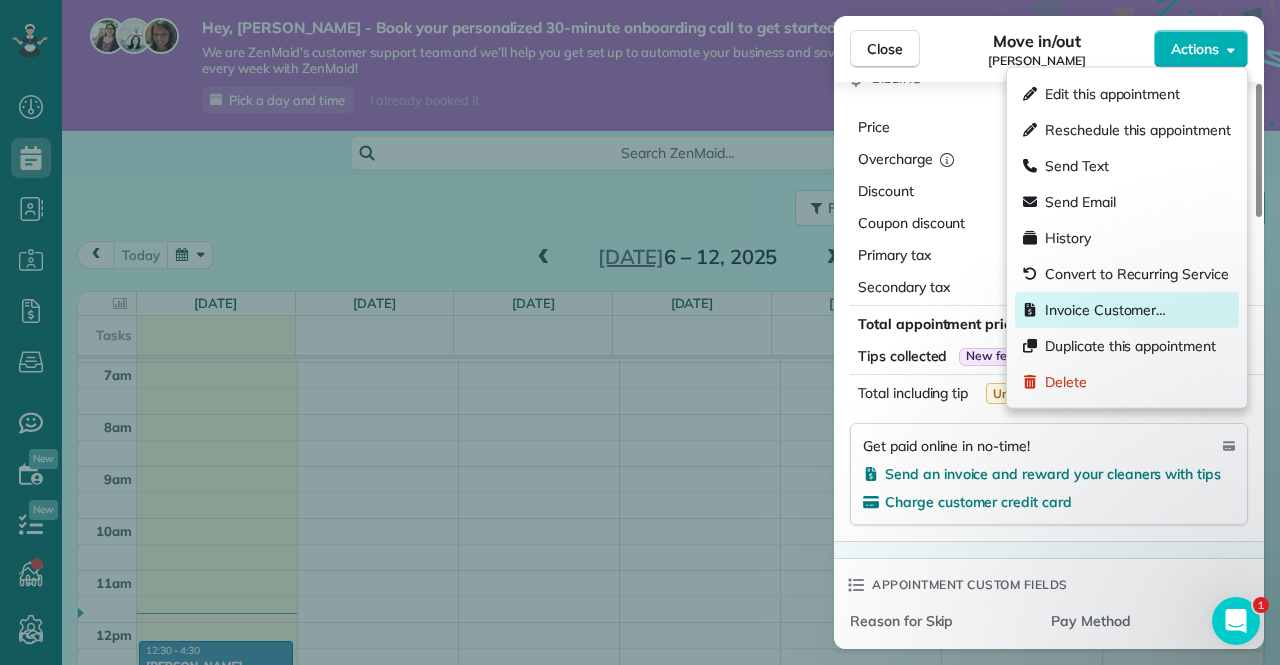 click on "Invoice Customer…" at bounding box center [1105, 310] 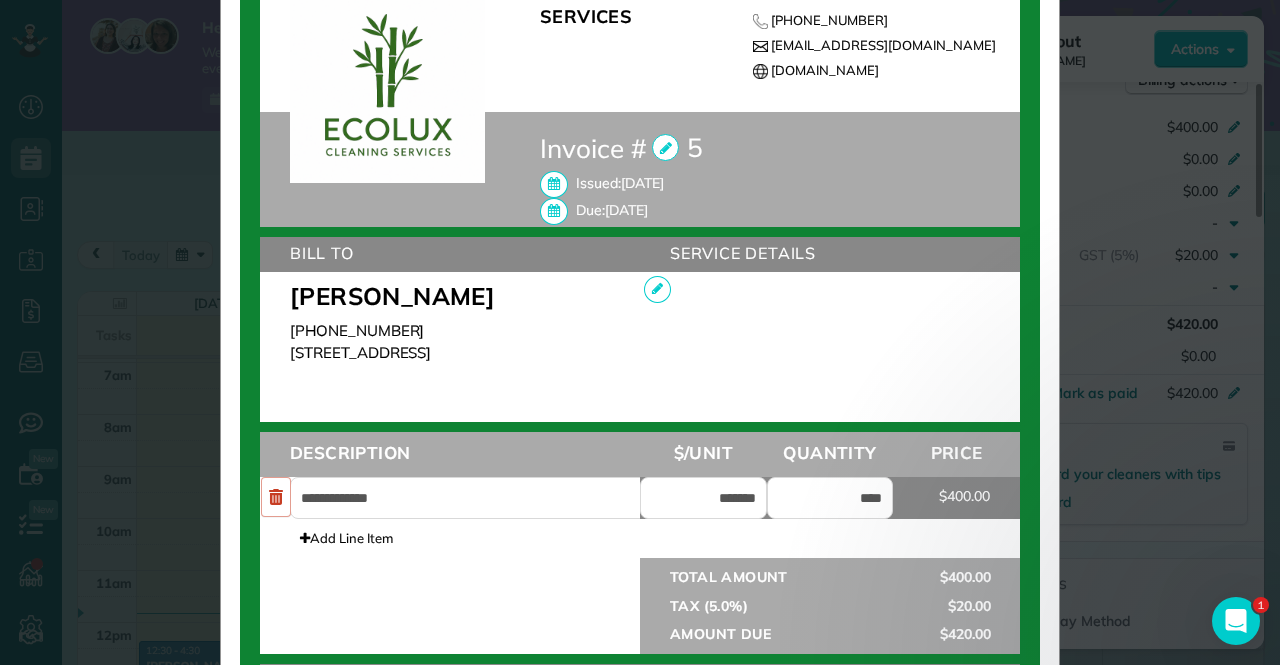 scroll, scrollTop: 300, scrollLeft: 0, axis: vertical 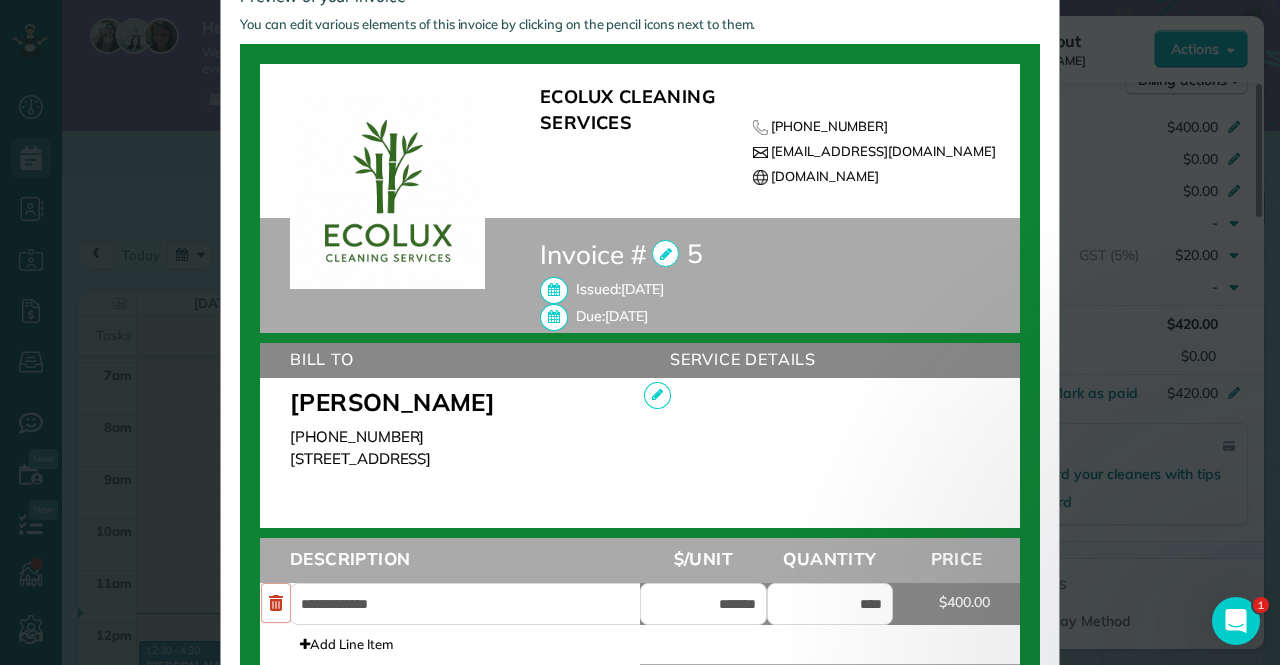click at bounding box center (665, 253) 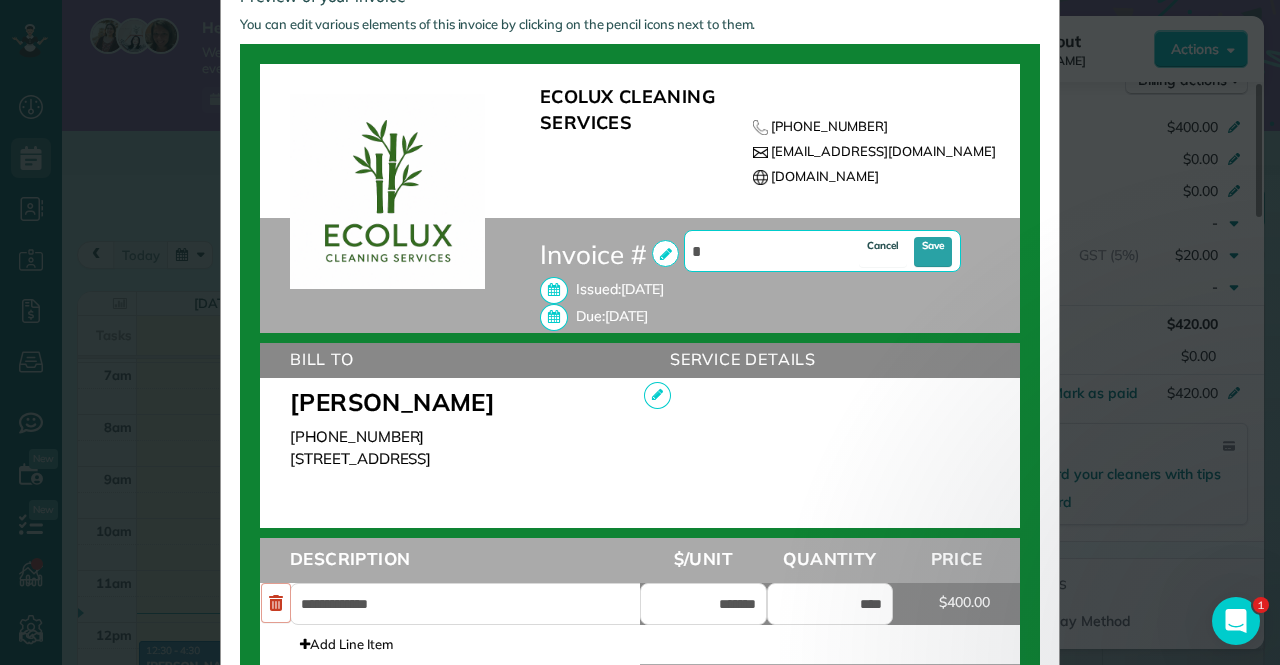 drag, startPoint x: 696, startPoint y: 250, endPoint x: 679, endPoint y: 245, distance: 17.720045 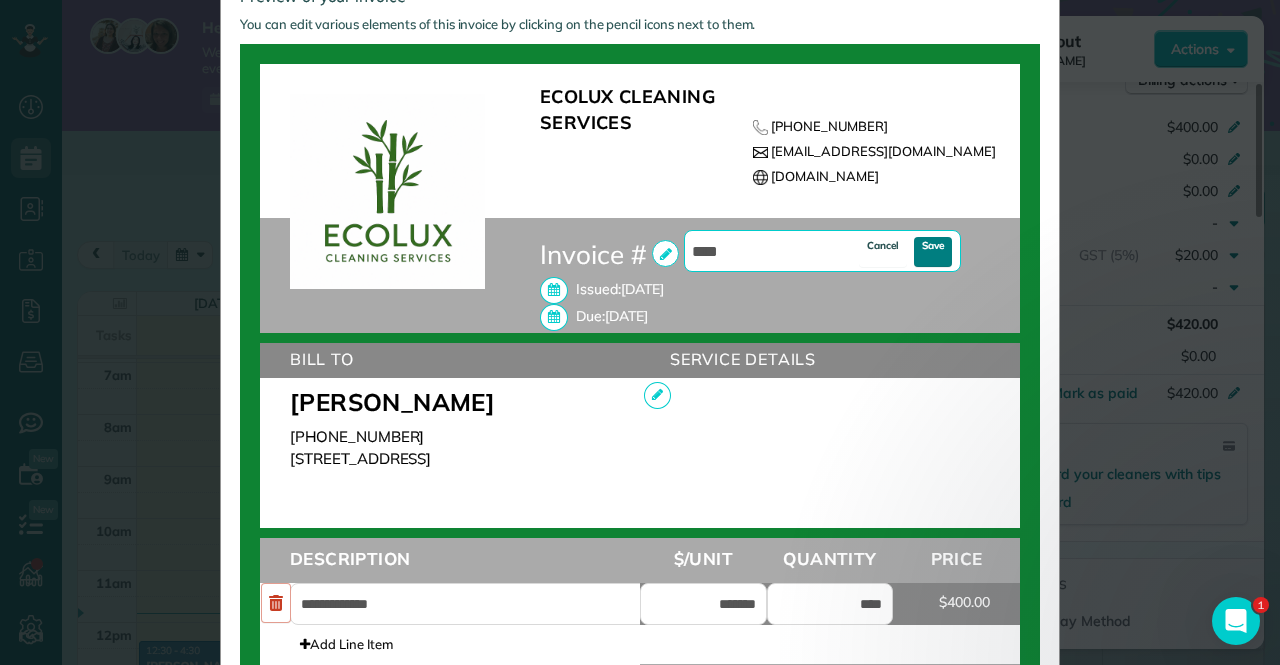 type on "****" 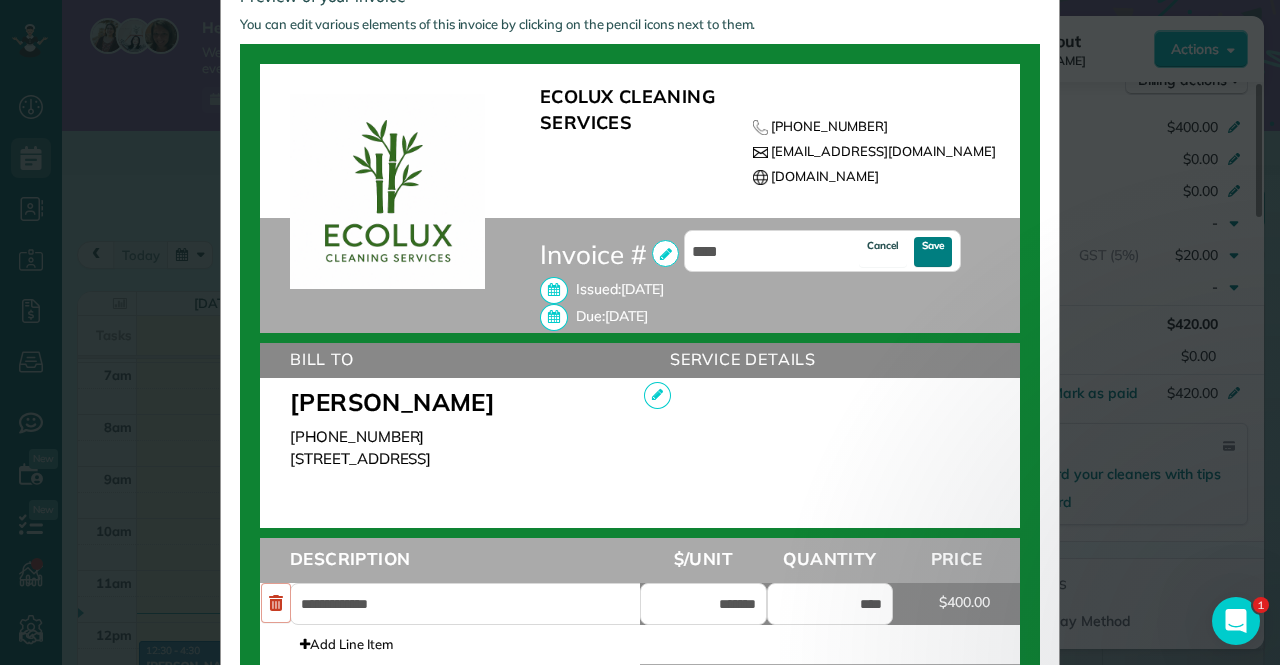 click on "Save" at bounding box center [933, 252] 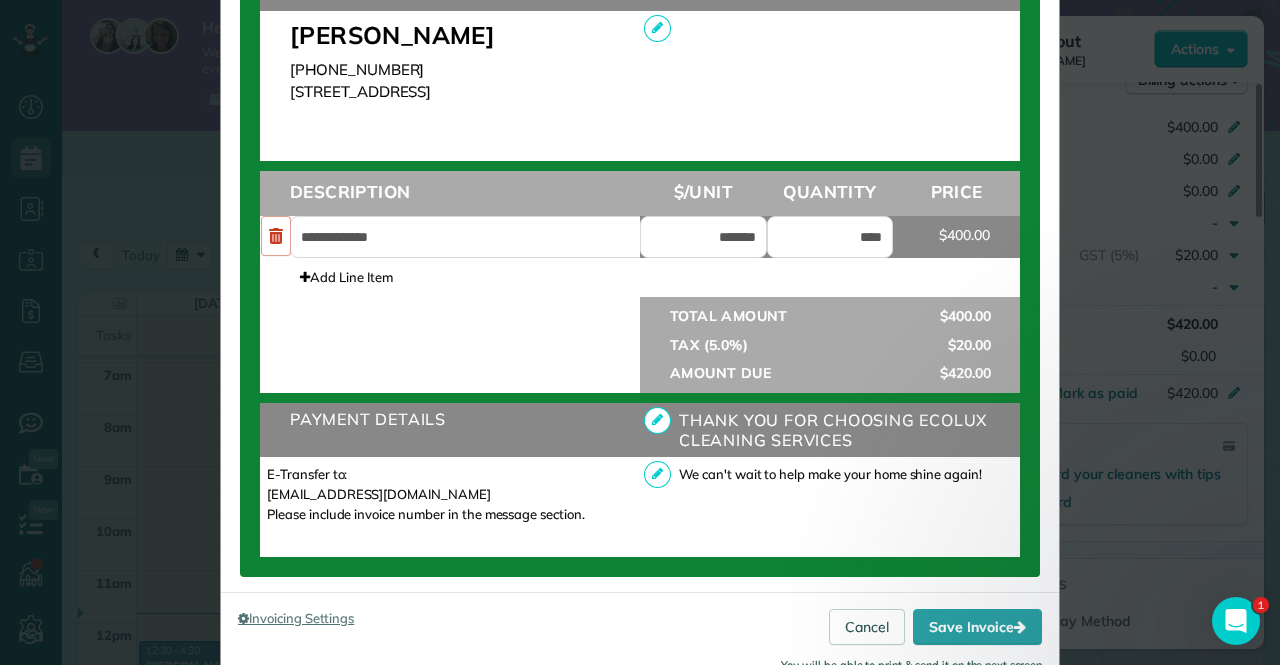 scroll, scrollTop: 700, scrollLeft: 0, axis: vertical 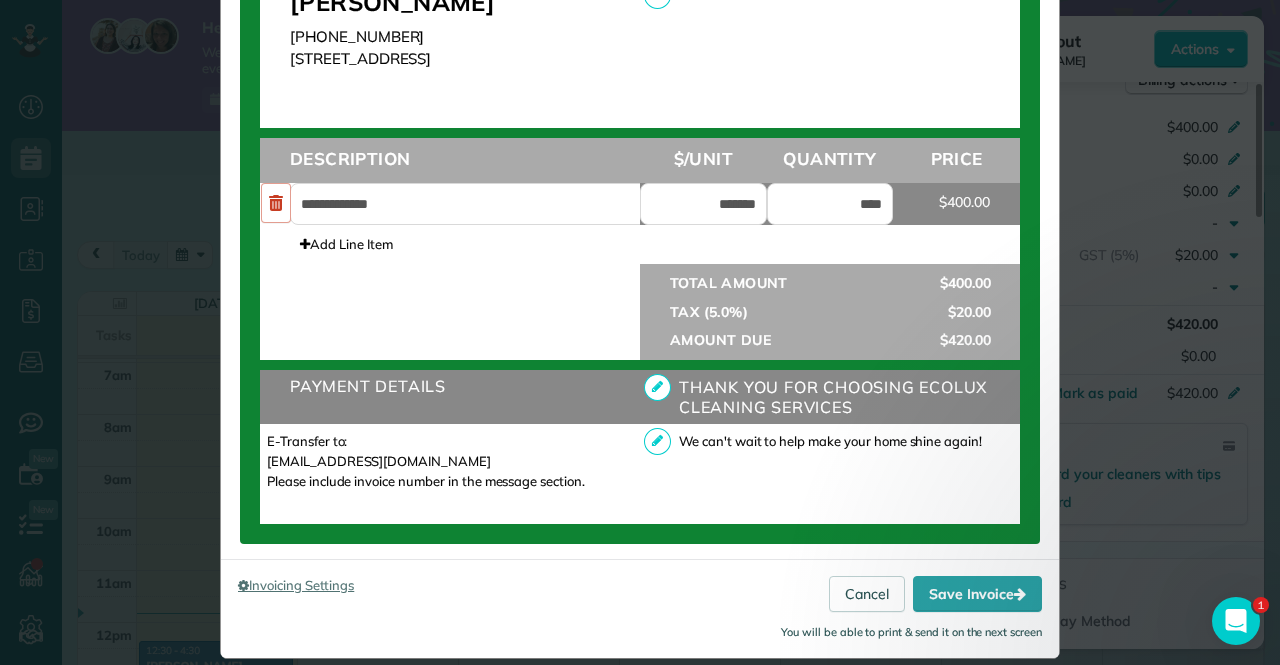 click on "E-Transfer to:
info@ecoluxcleaningca.com
Please include invoice number in the message section." at bounding box center (431, 461) 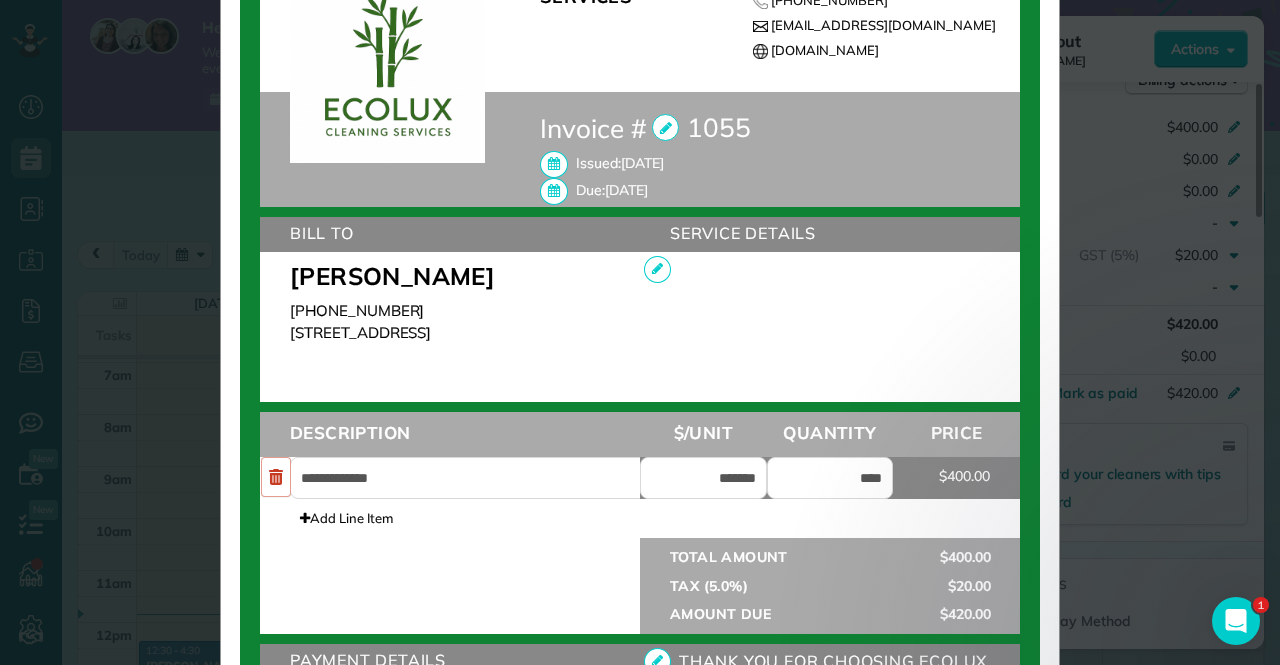 scroll, scrollTop: 734, scrollLeft: 0, axis: vertical 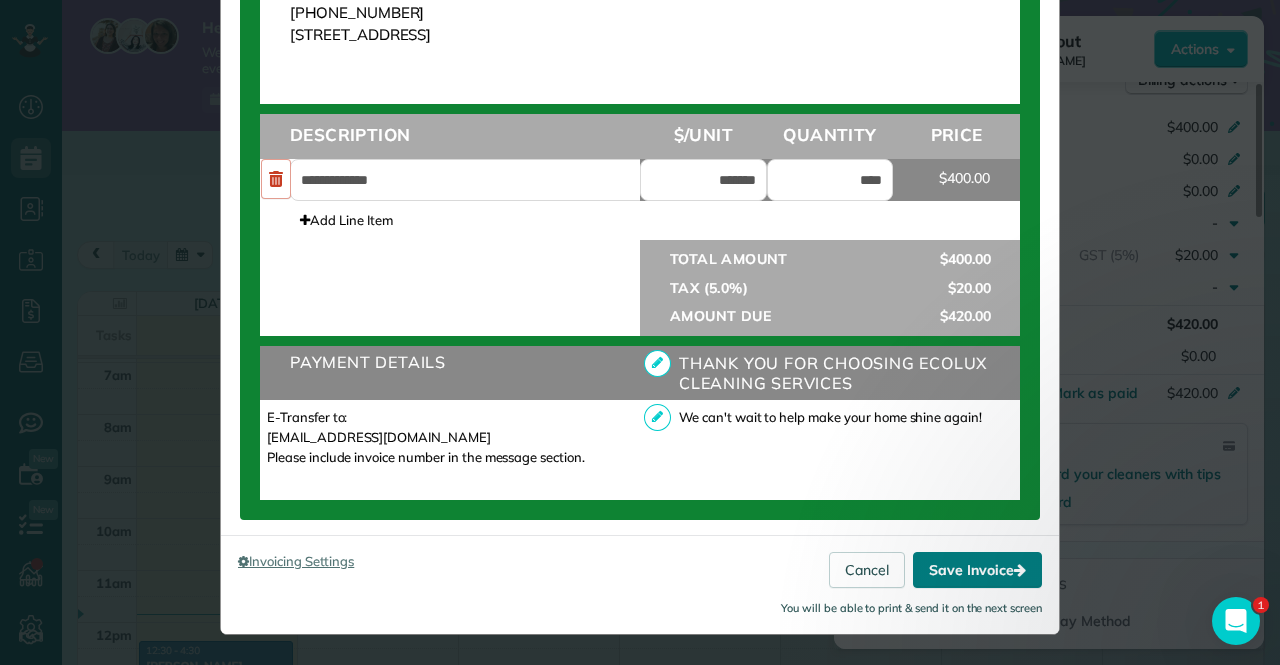 click on "Save Invoice" at bounding box center (977, 570) 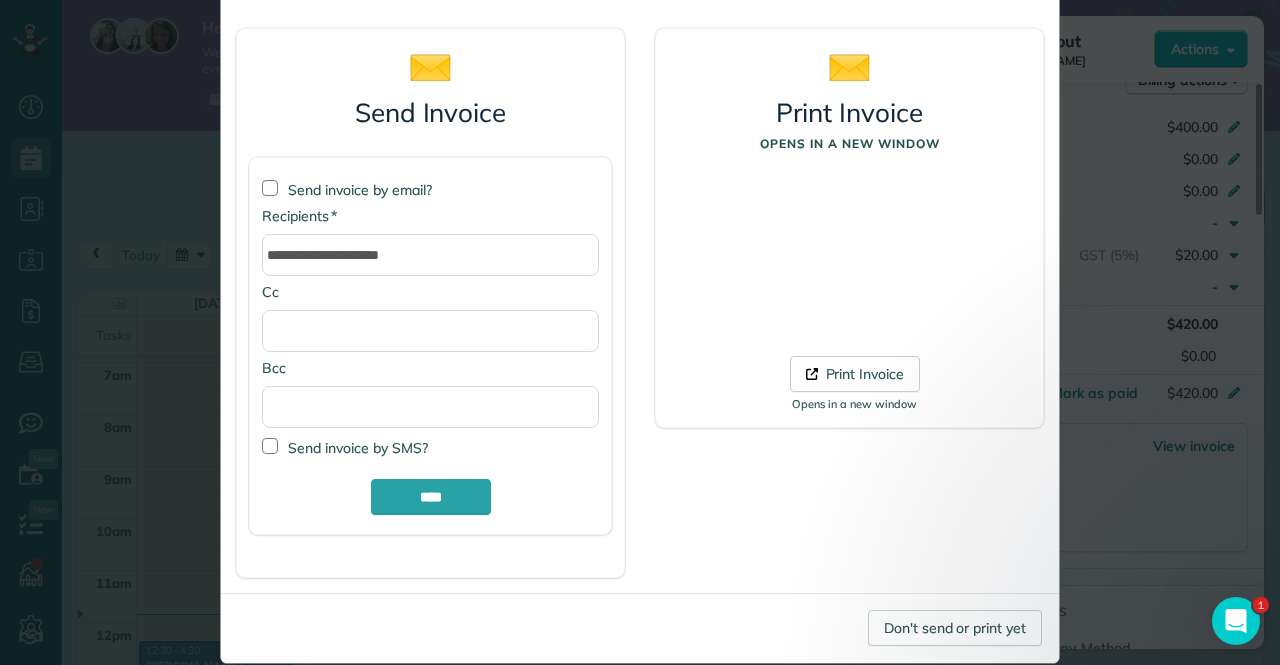 scroll, scrollTop: 143, scrollLeft: 0, axis: vertical 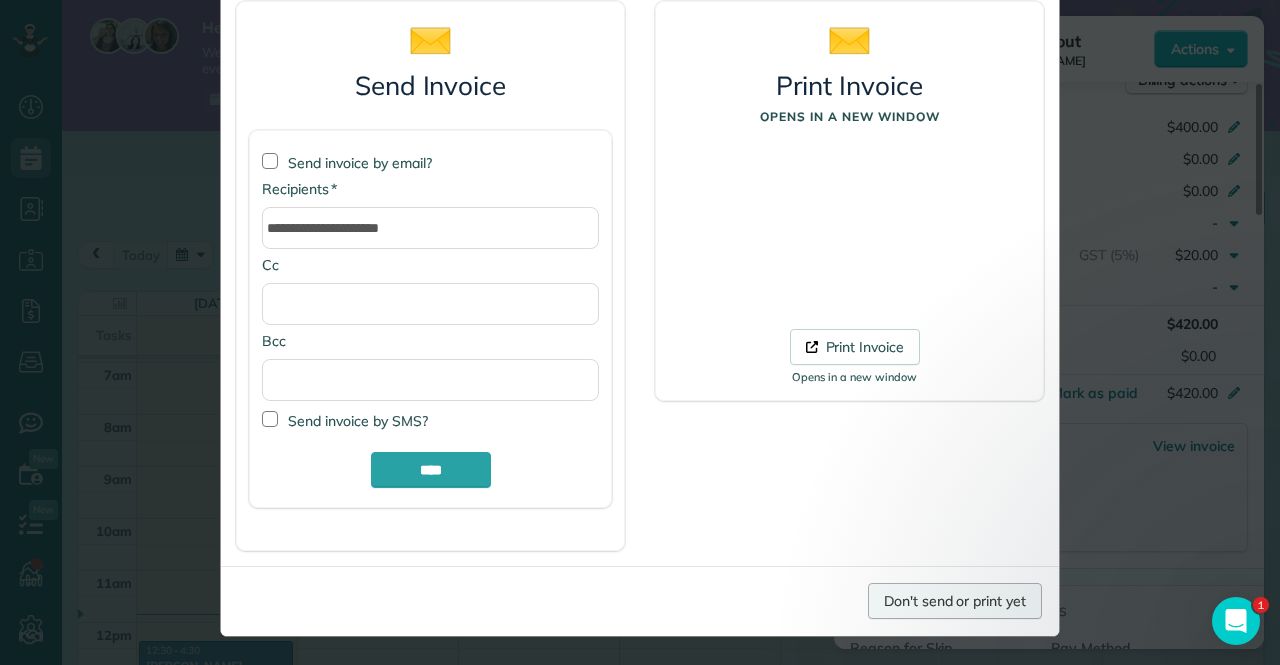 click on "Don't send or print yet" at bounding box center [955, 601] 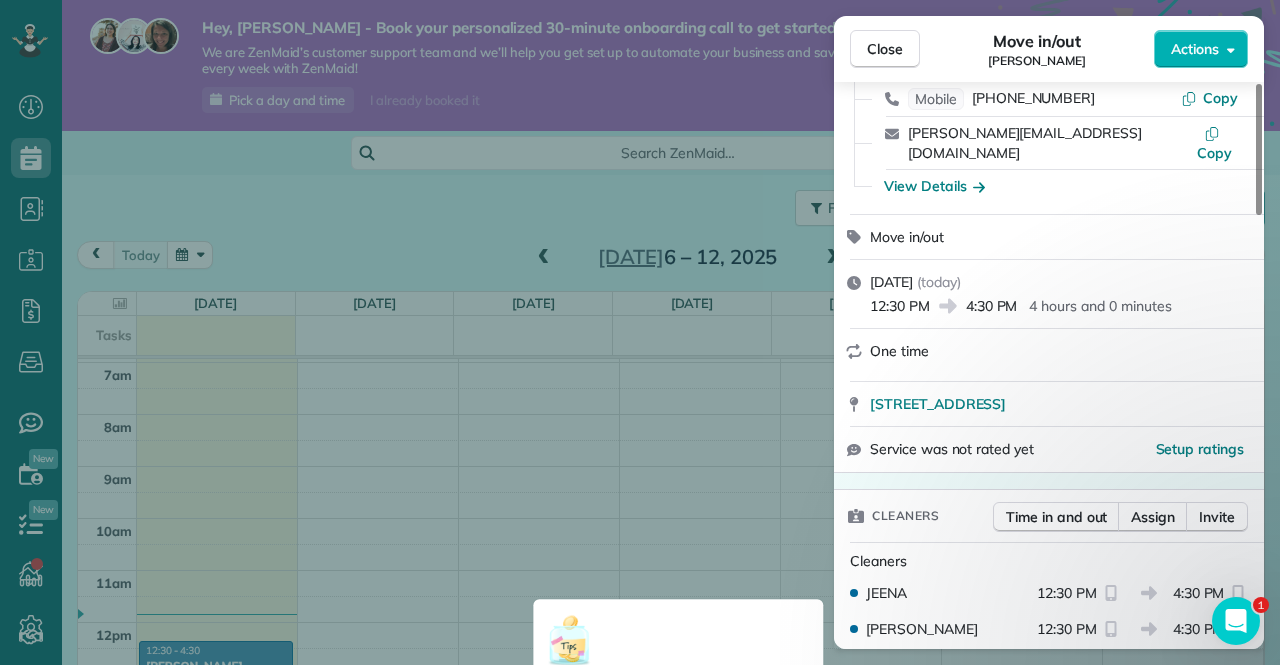 scroll, scrollTop: 0, scrollLeft: 0, axis: both 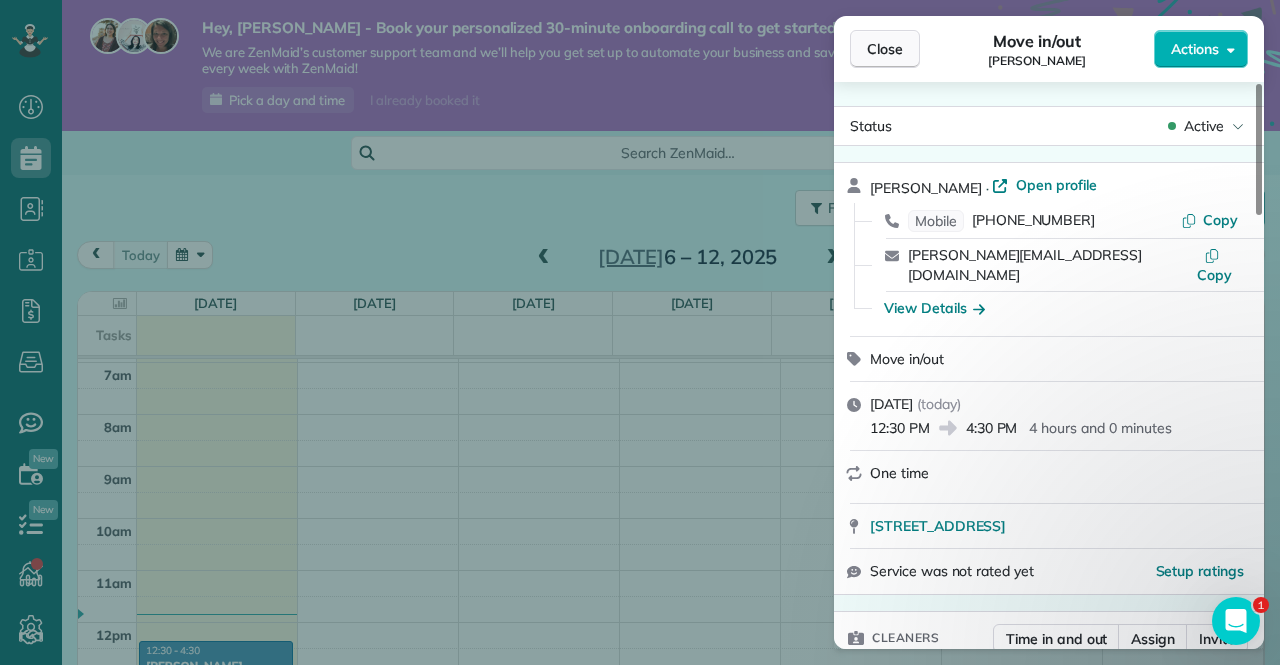 click on "Close" at bounding box center (885, 49) 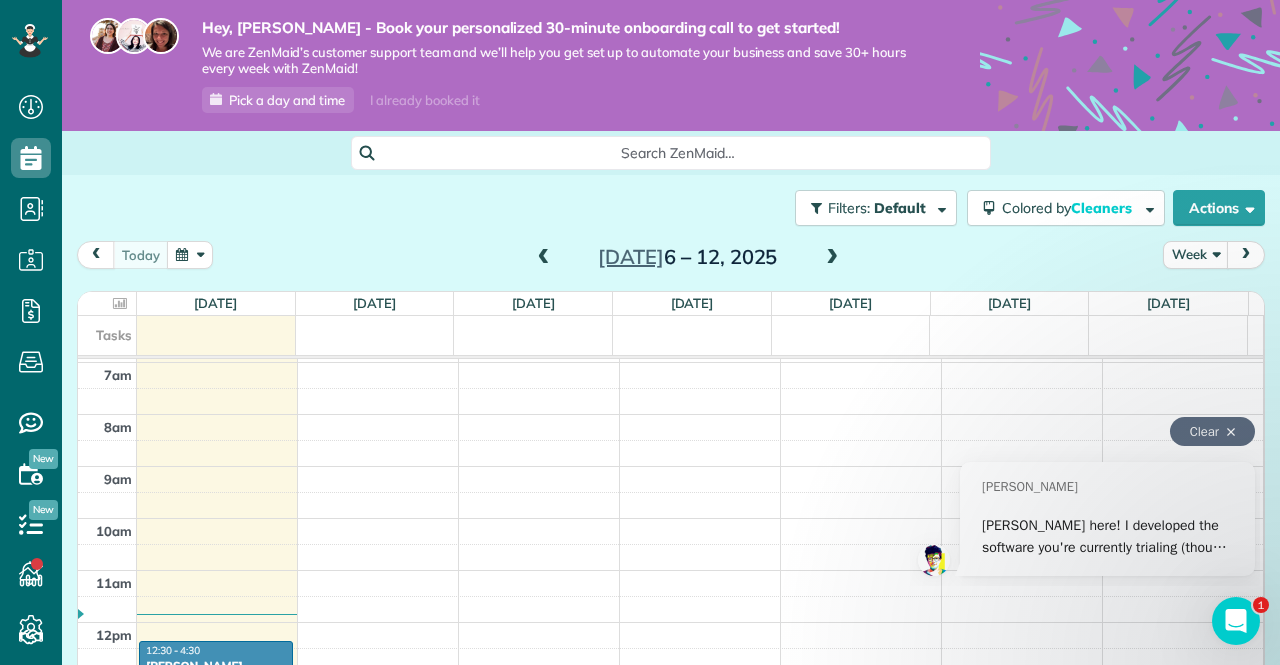 scroll, scrollTop: 157, scrollLeft: 0, axis: vertical 